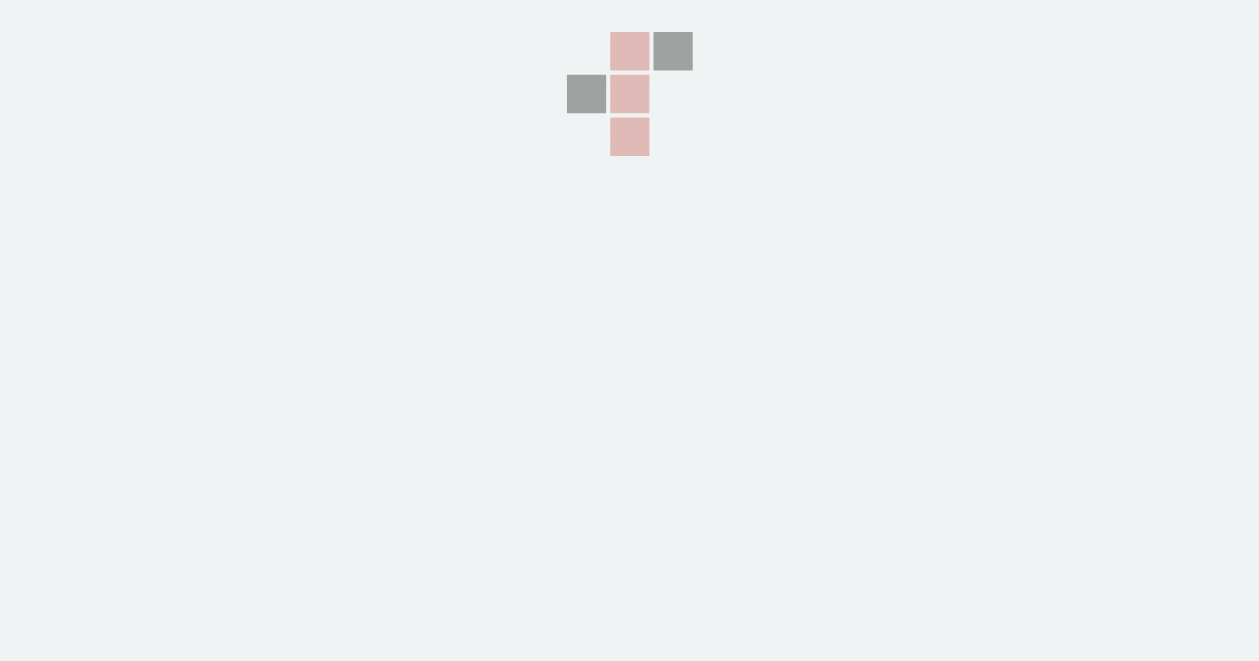 scroll, scrollTop: 0, scrollLeft: 0, axis: both 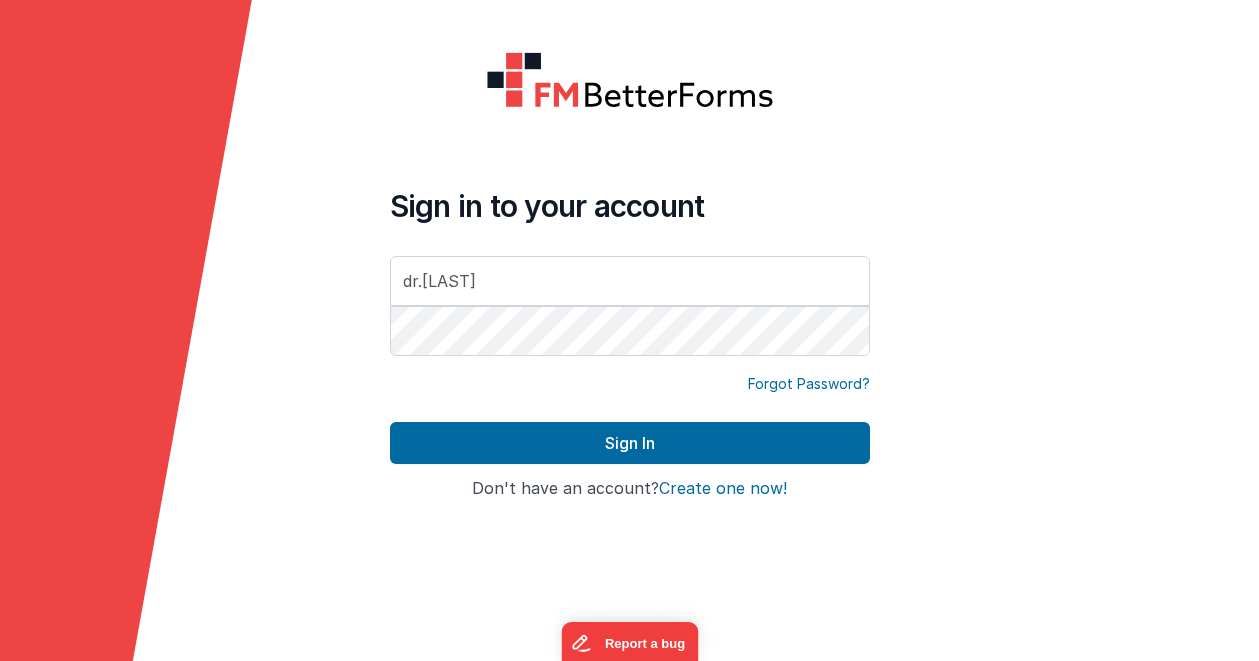 type on "dr.[EMAIL]" 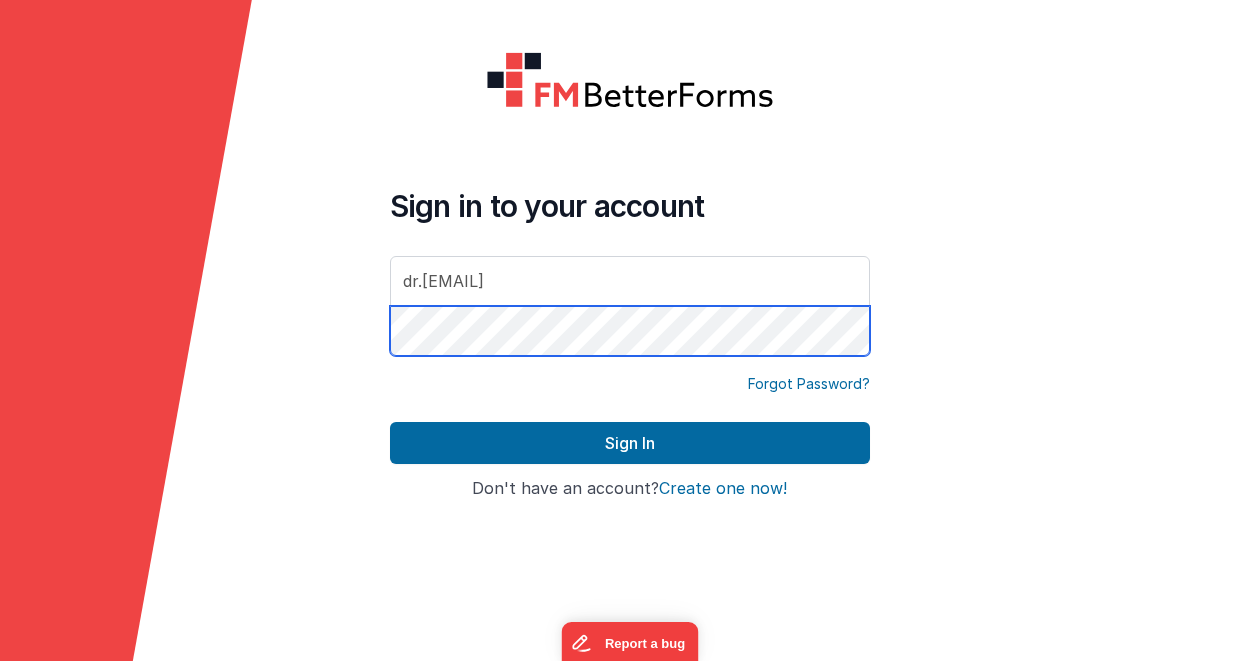 click on "Sign In" at bounding box center [630, 443] 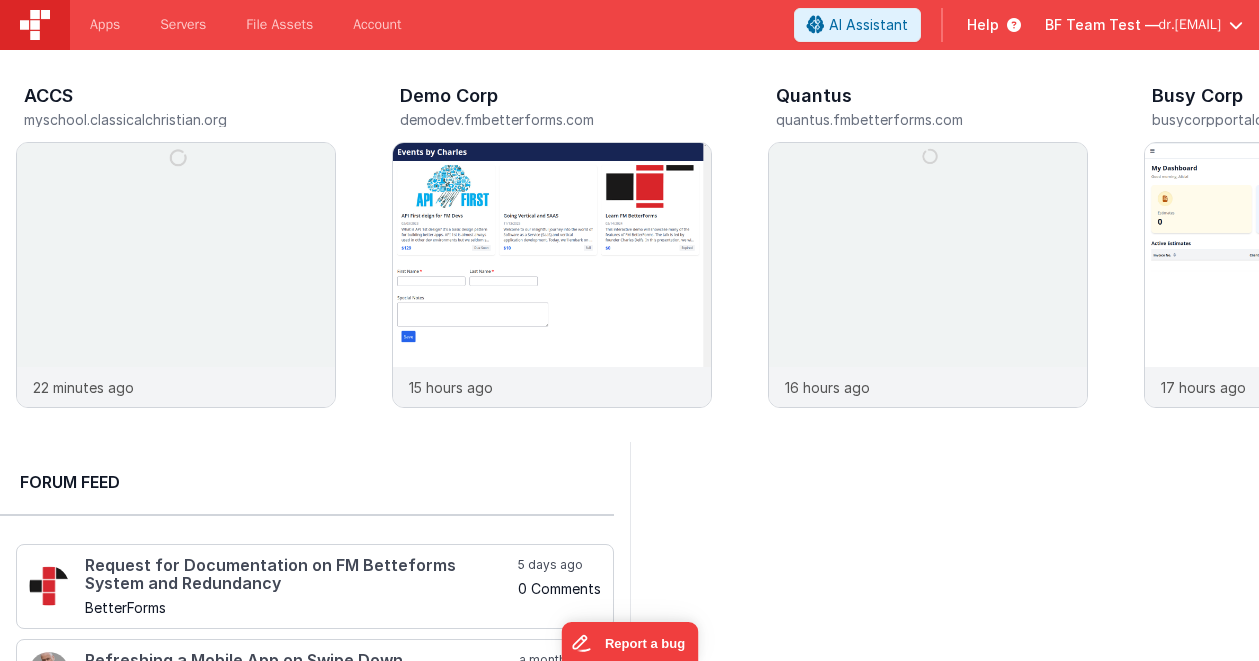 click on "dr.[EMAIL]" at bounding box center (1190, 25) 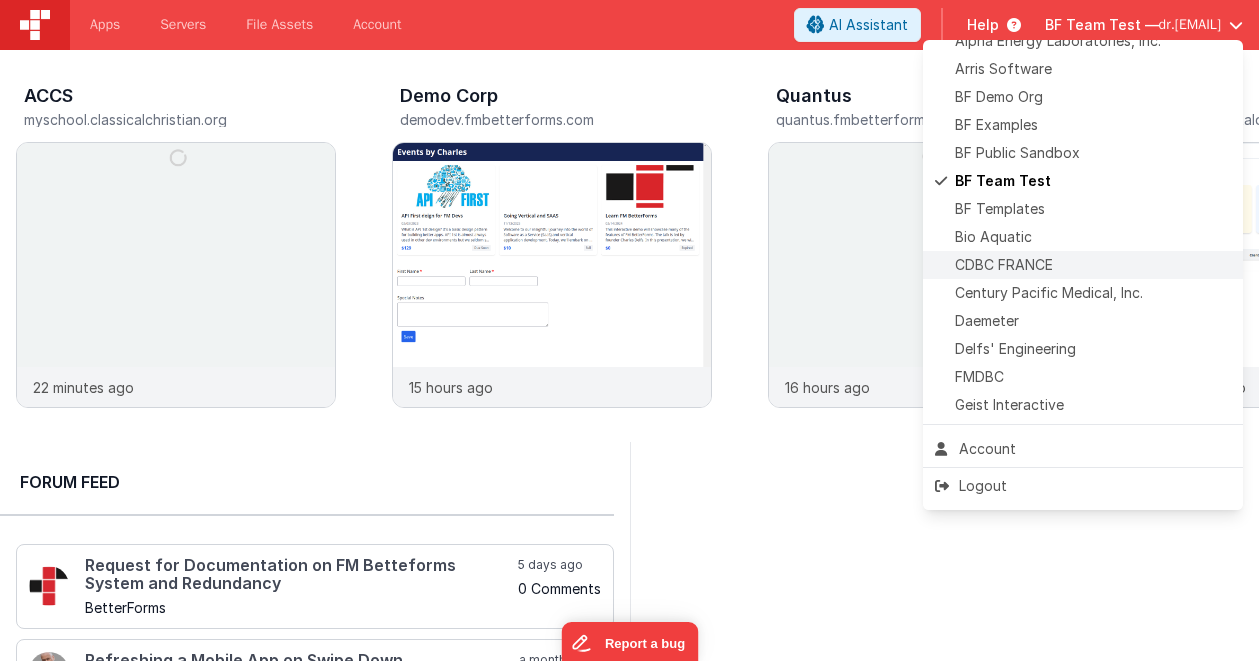 scroll, scrollTop: 100, scrollLeft: 0, axis: vertical 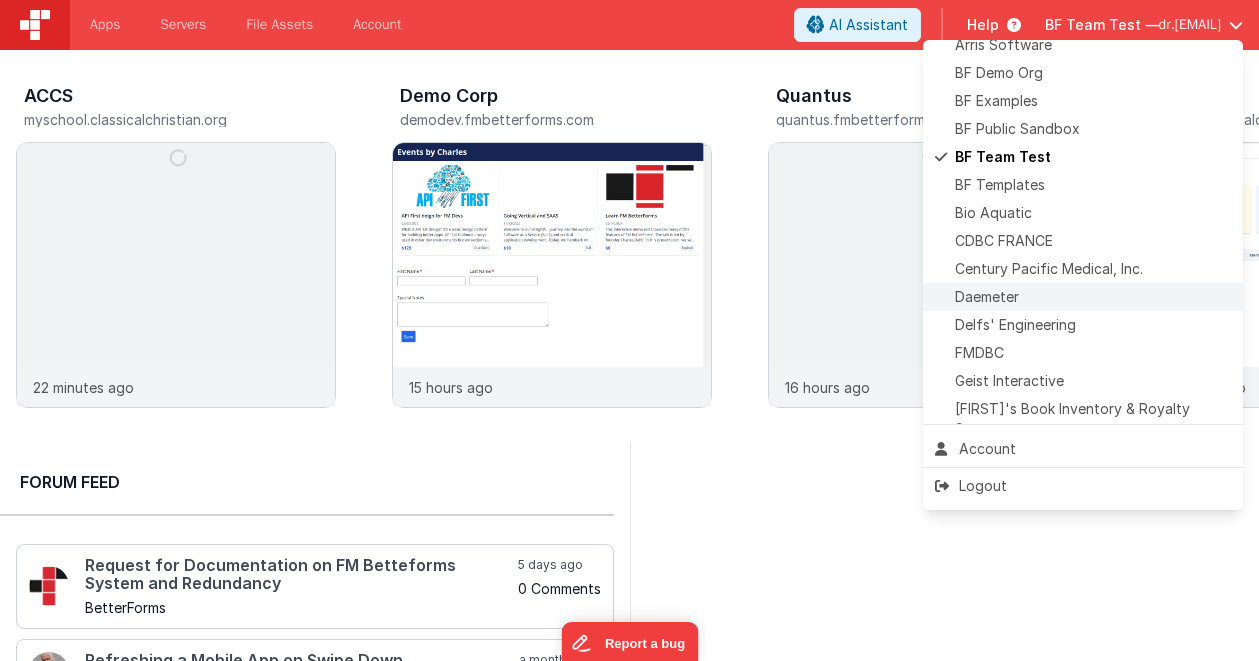 click on "Daemeter" at bounding box center [1083, 297] 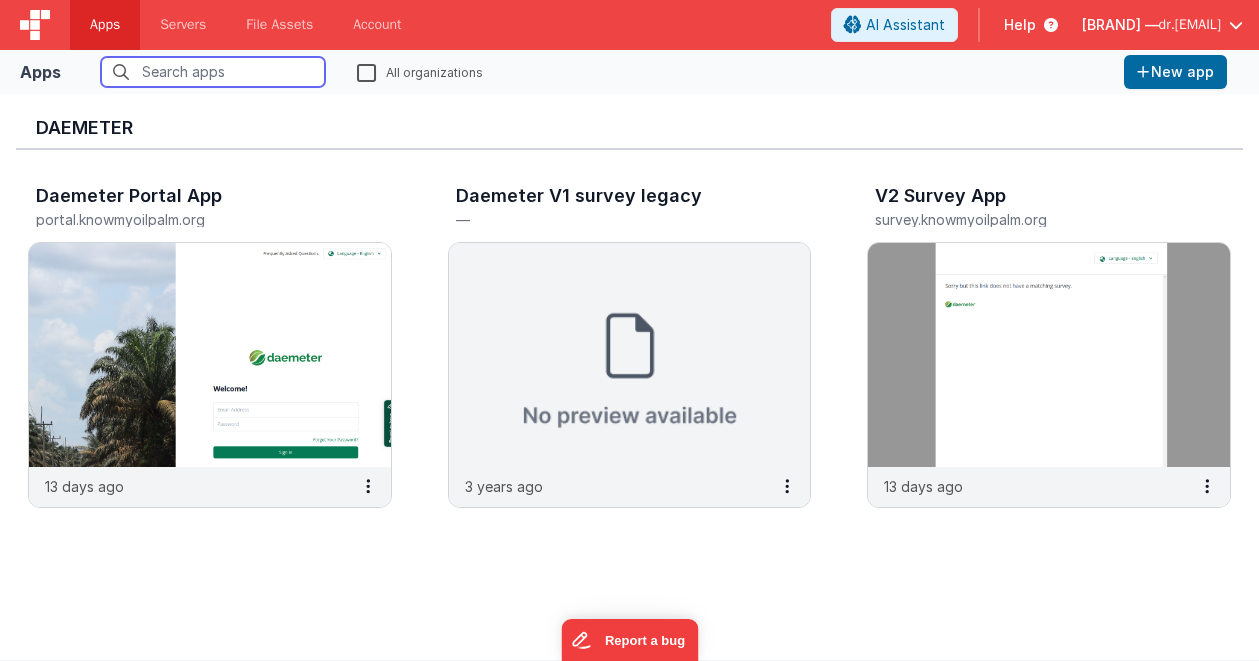 scroll, scrollTop: 16, scrollLeft: 0, axis: vertical 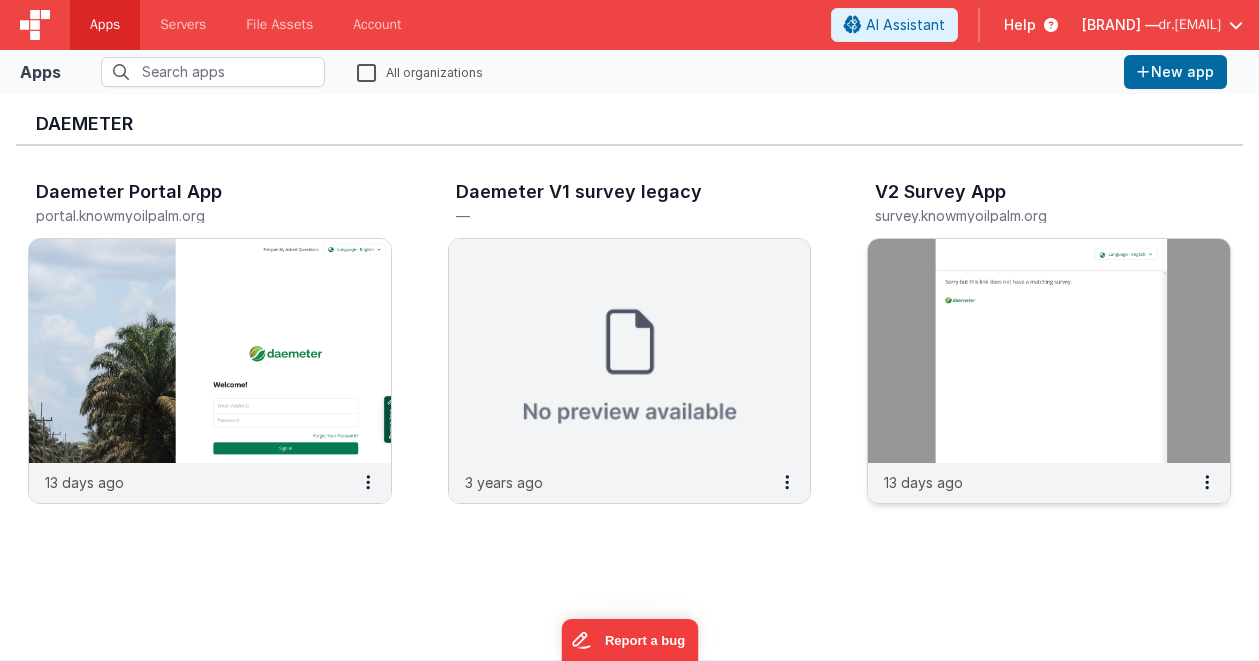 click at bounding box center (1049, 351) 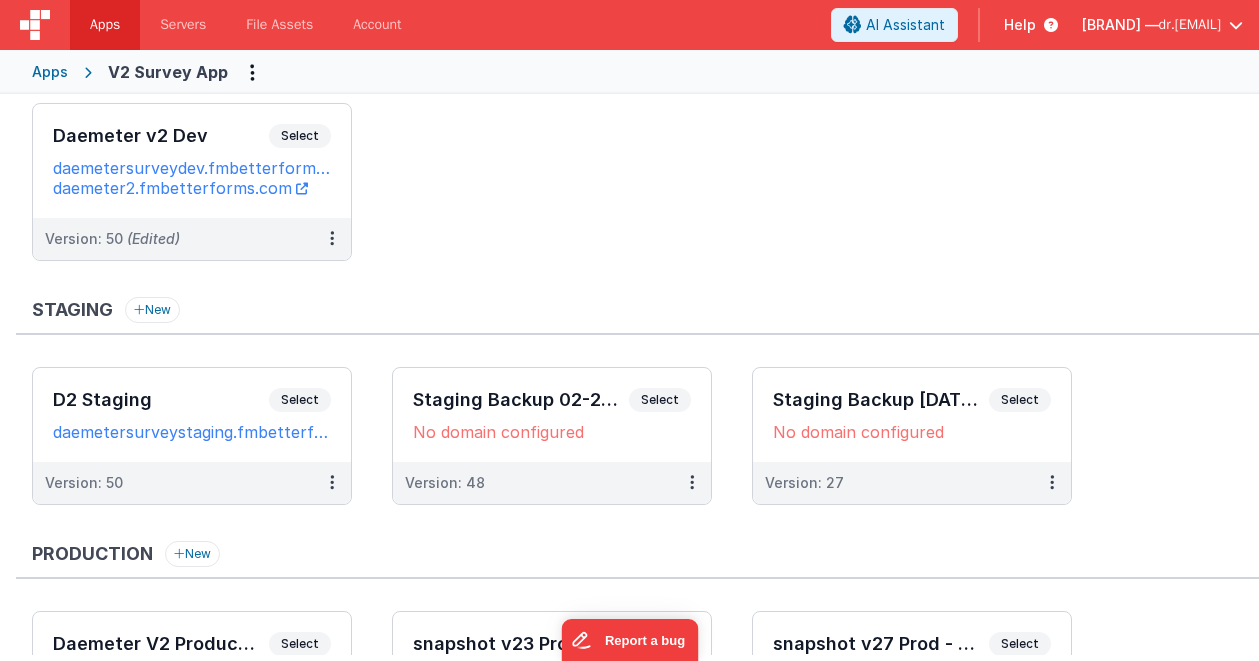 scroll, scrollTop: 100, scrollLeft: 0, axis: vertical 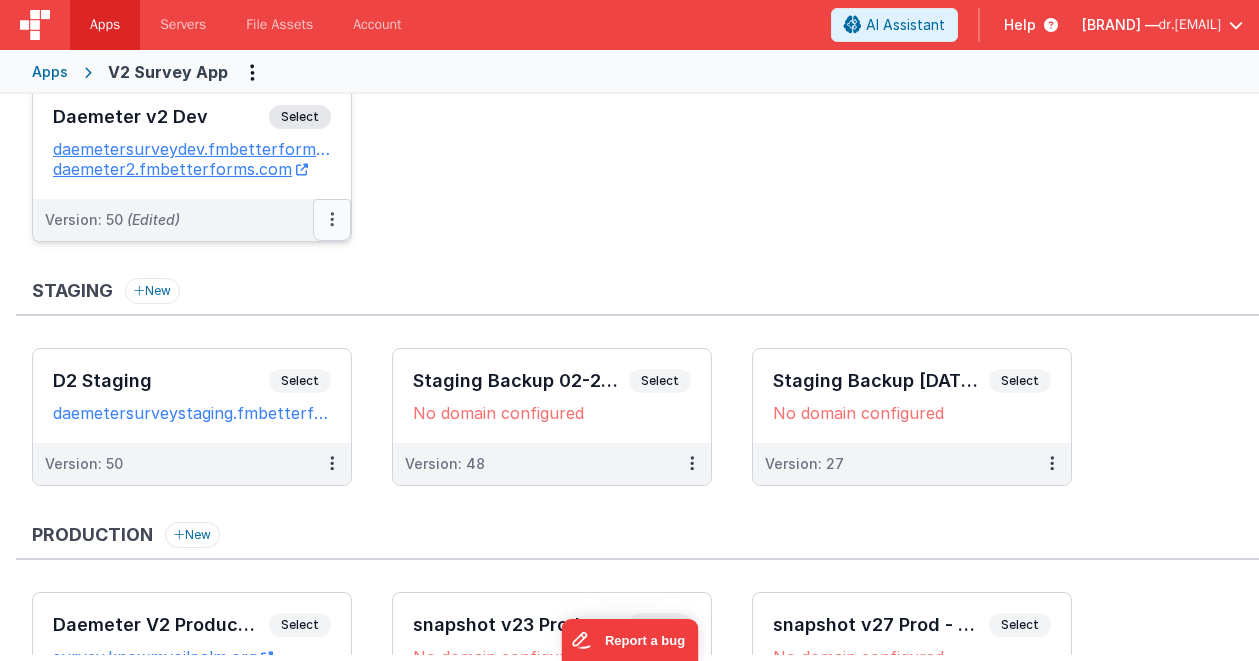click at bounding box center [332, 220] 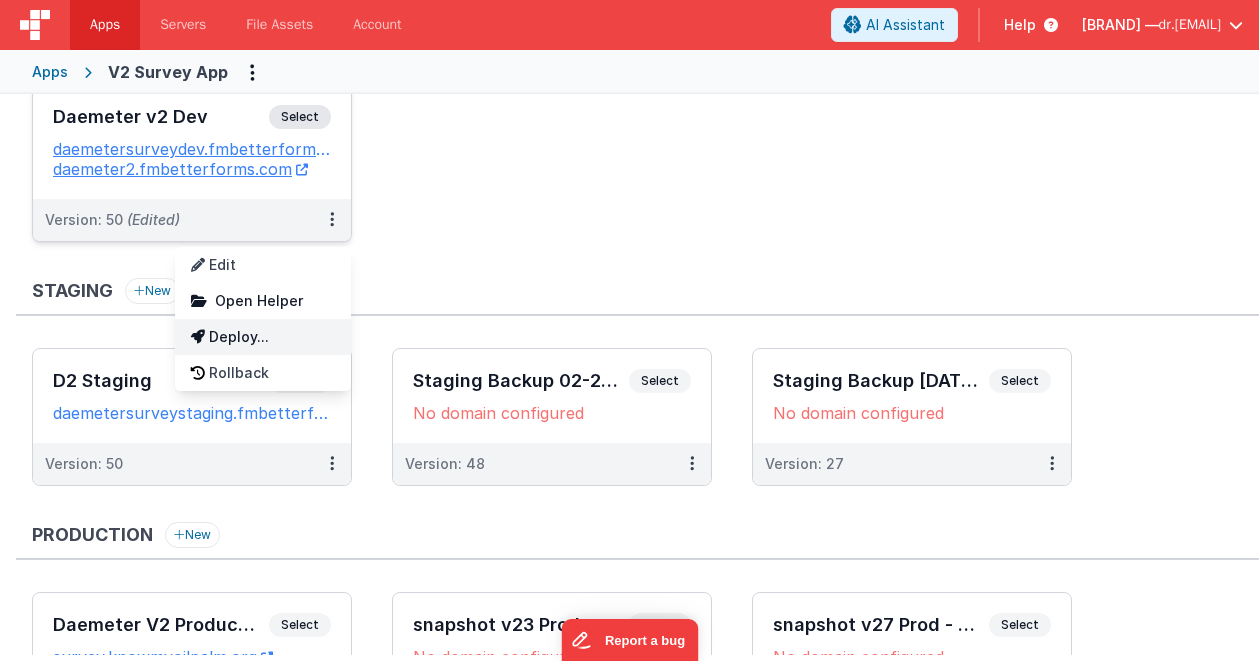 click on "Deploy..." at bounding box center [263, 337] 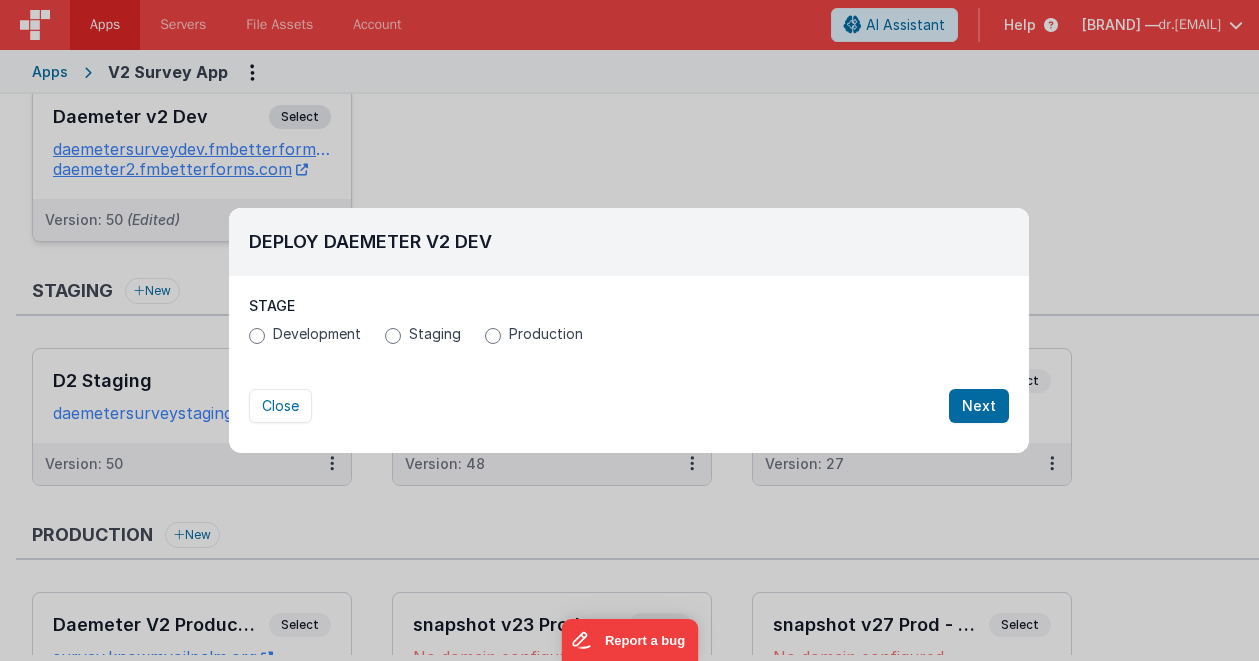 click on "Staging" at bounding box center (423, 334) 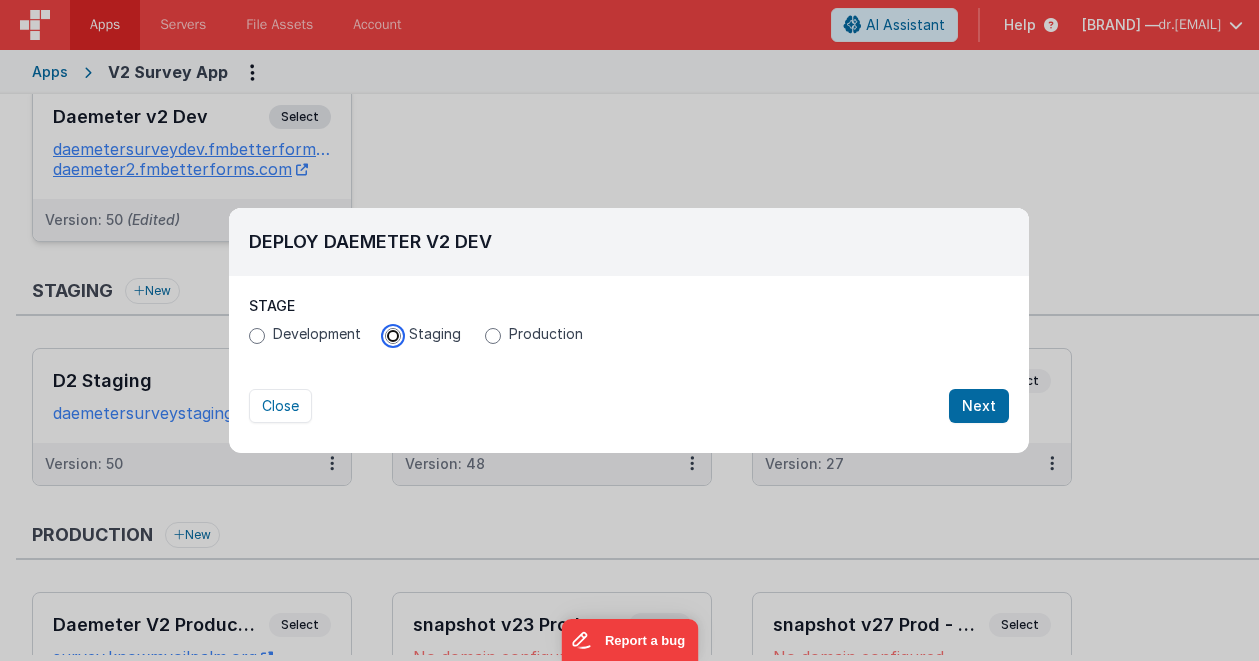 click on "Staging" at bounding box center [393, 336] 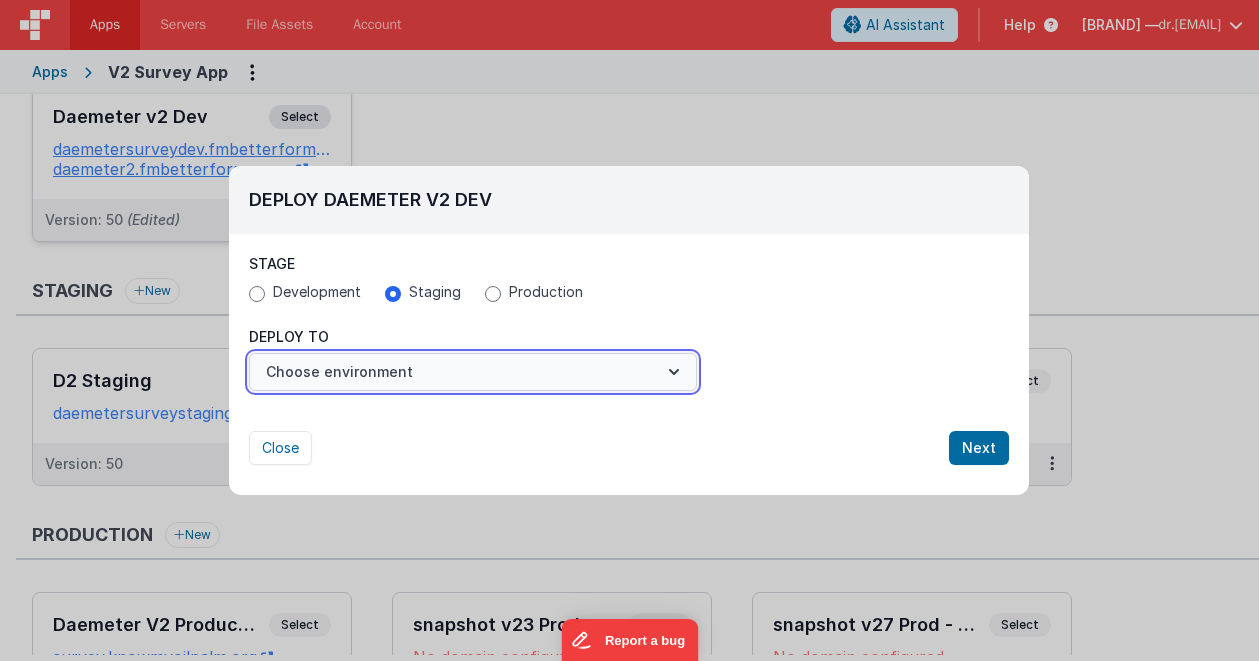 click on "Choose environment" at bounding box center (473, 372) 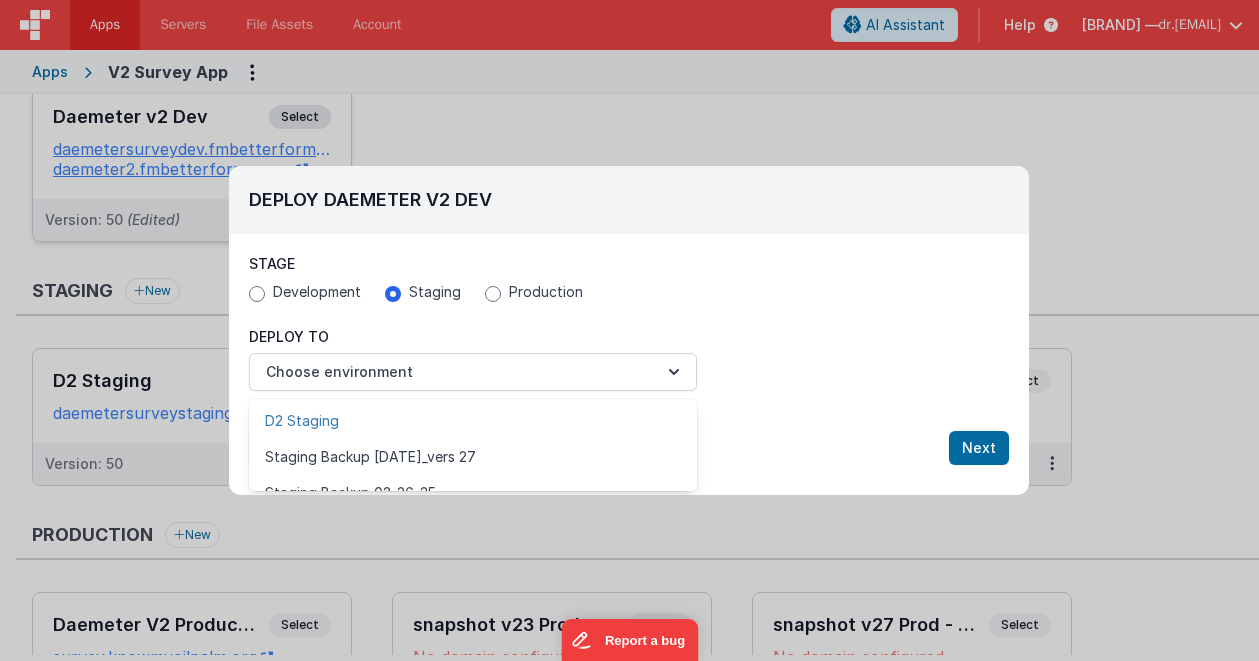 click on "D2 Staging" at bounding box center (473, 421) 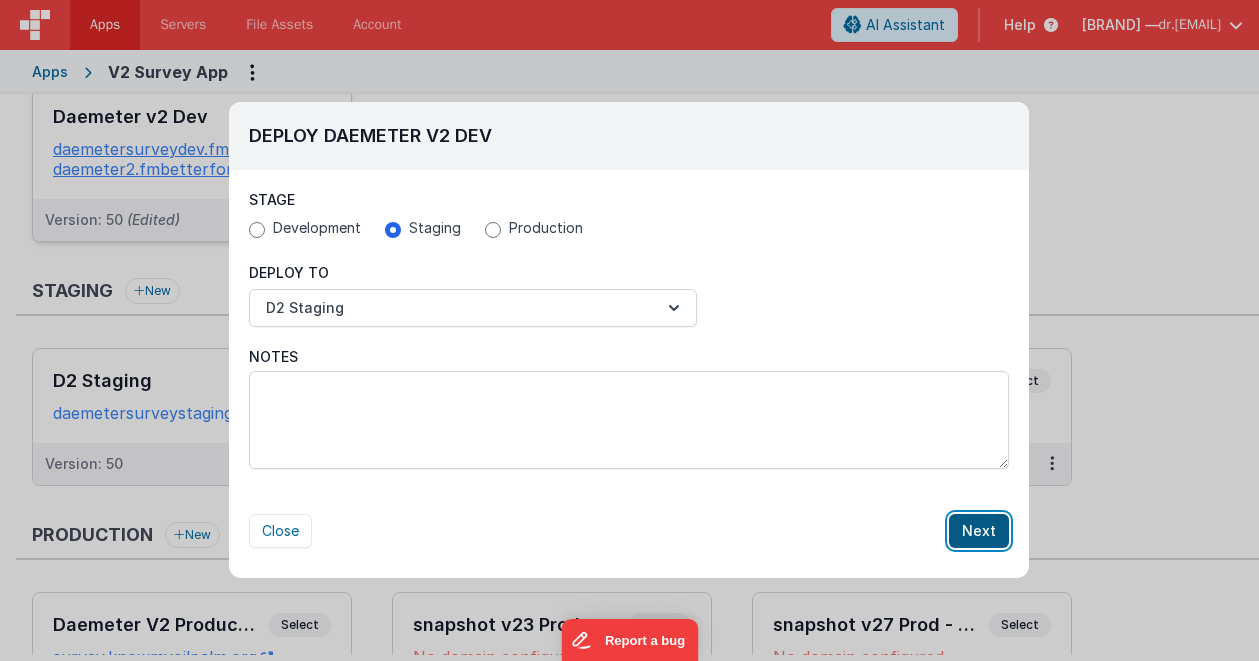 click on "Next" at bounding box center (979, 531) 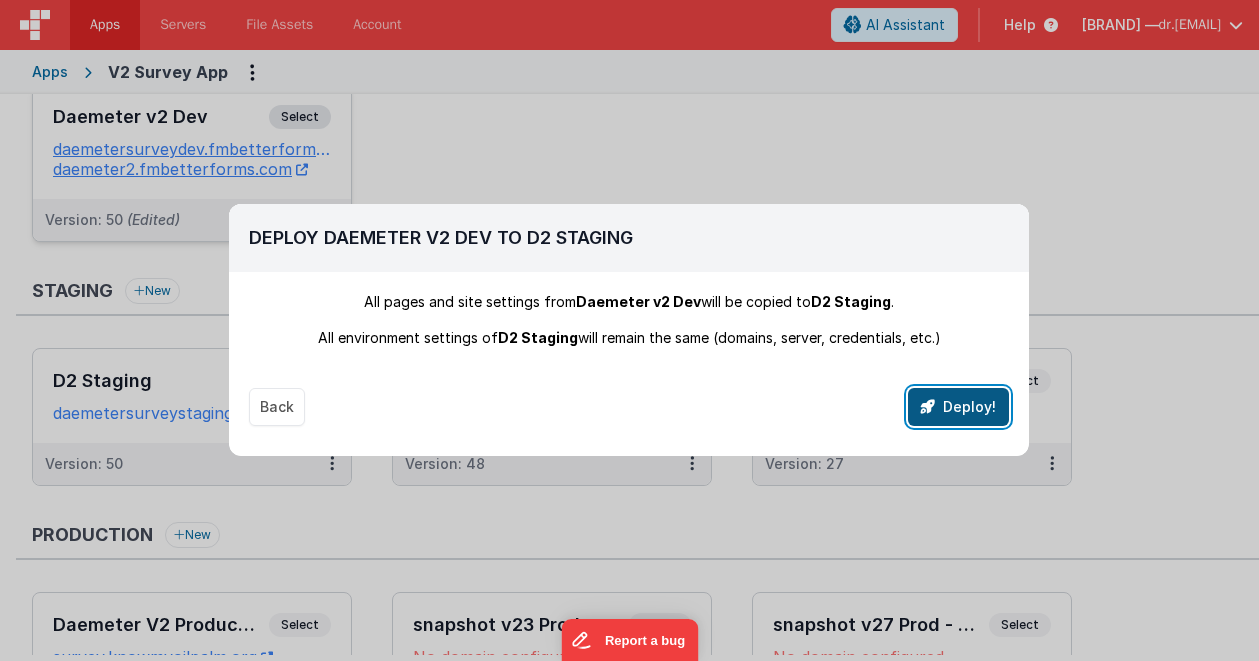 click on "Deploy!" at bounding box center [958, 407] 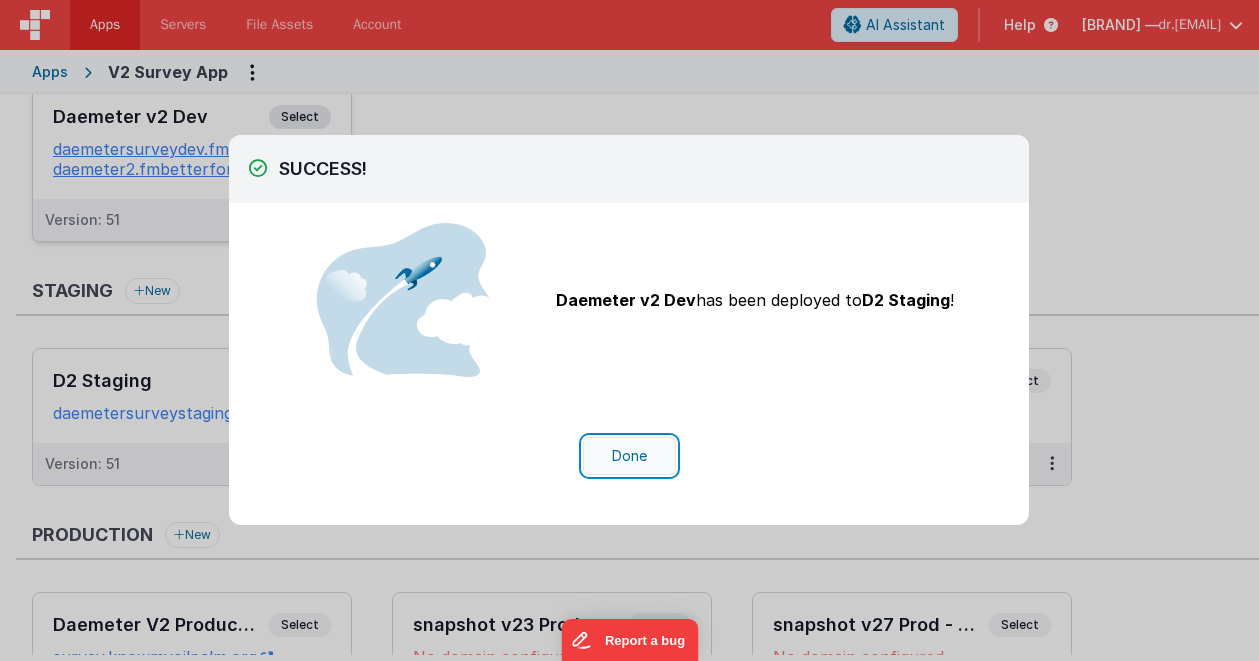 click on "Done" at bounding box center (629, 456) 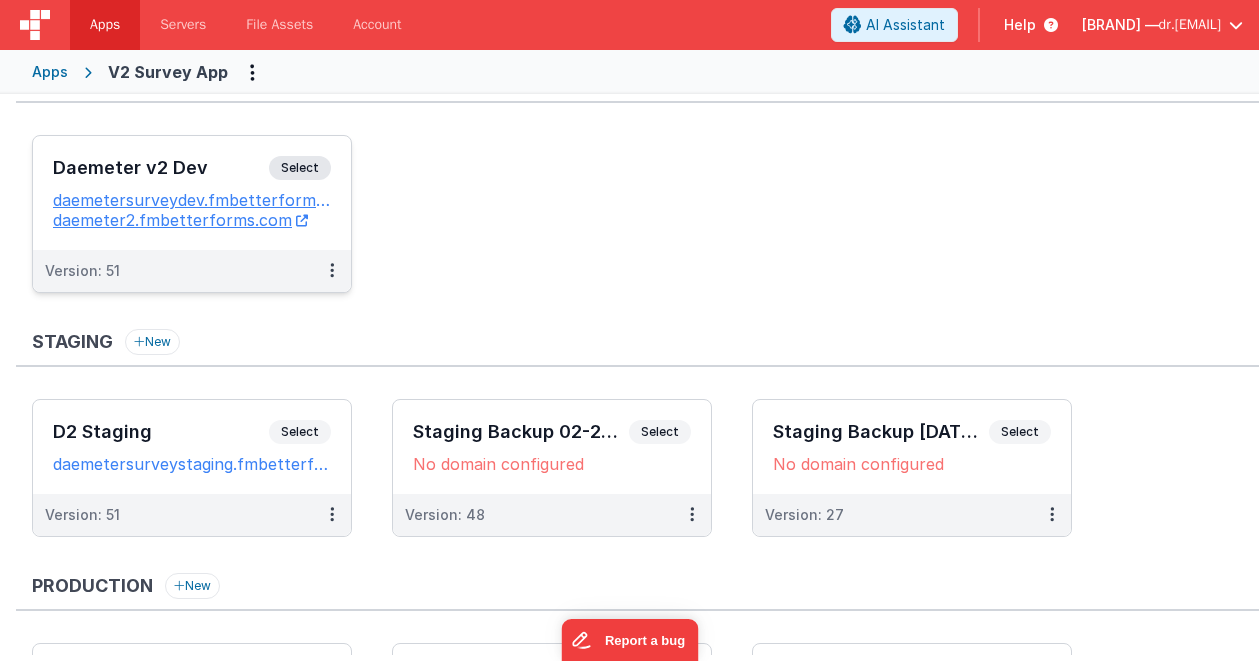 scroll, scrollTop: 0, scrollLeft: 0, axis: both 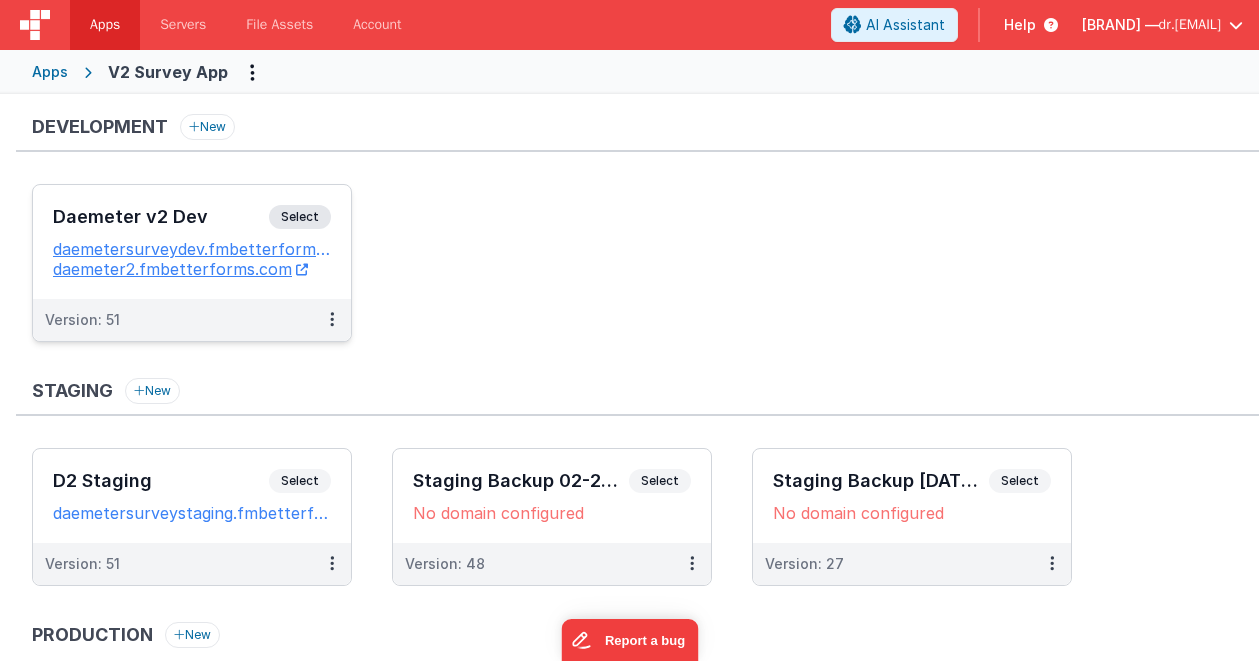 click on "Apps" at bounding box center (50, 72) 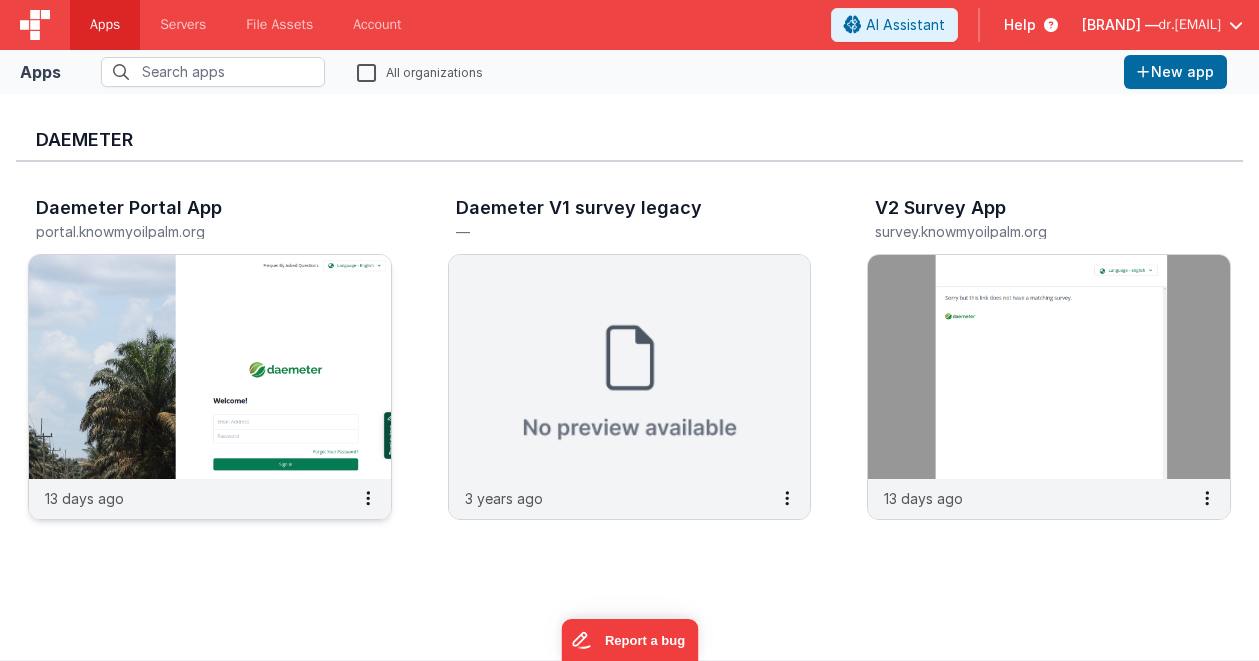 click at bounding box center [210, 367] 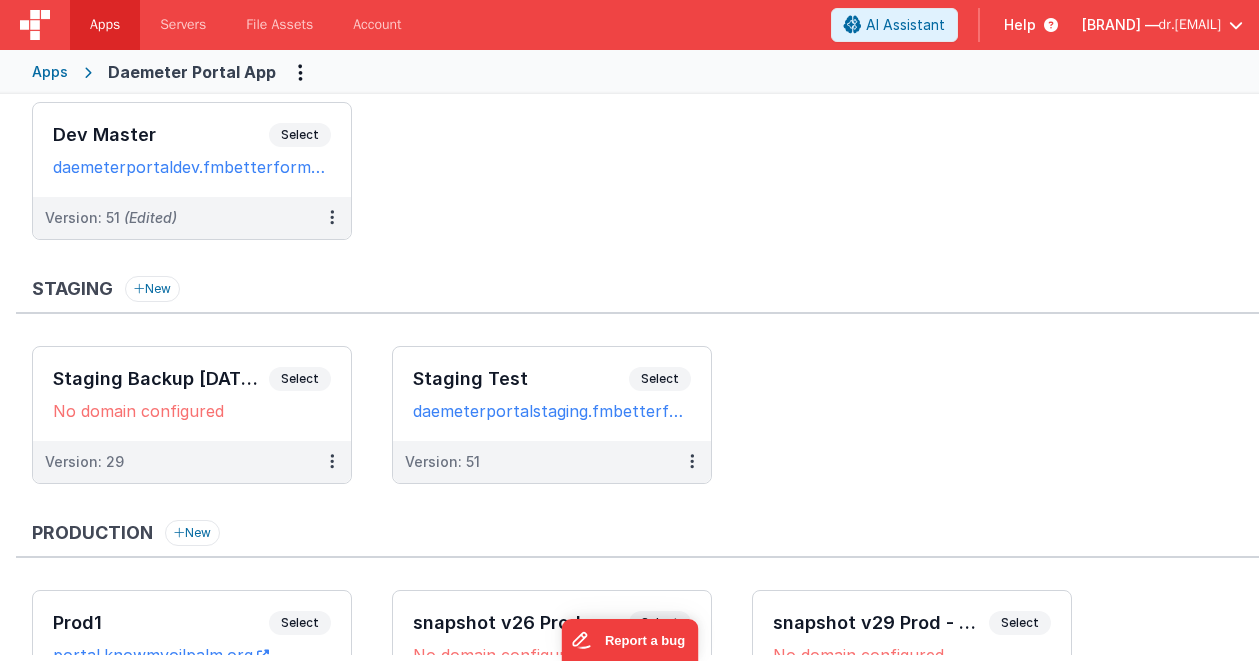 scroll, scrollTop: 100, scrollLeft: 0, axis: vertical 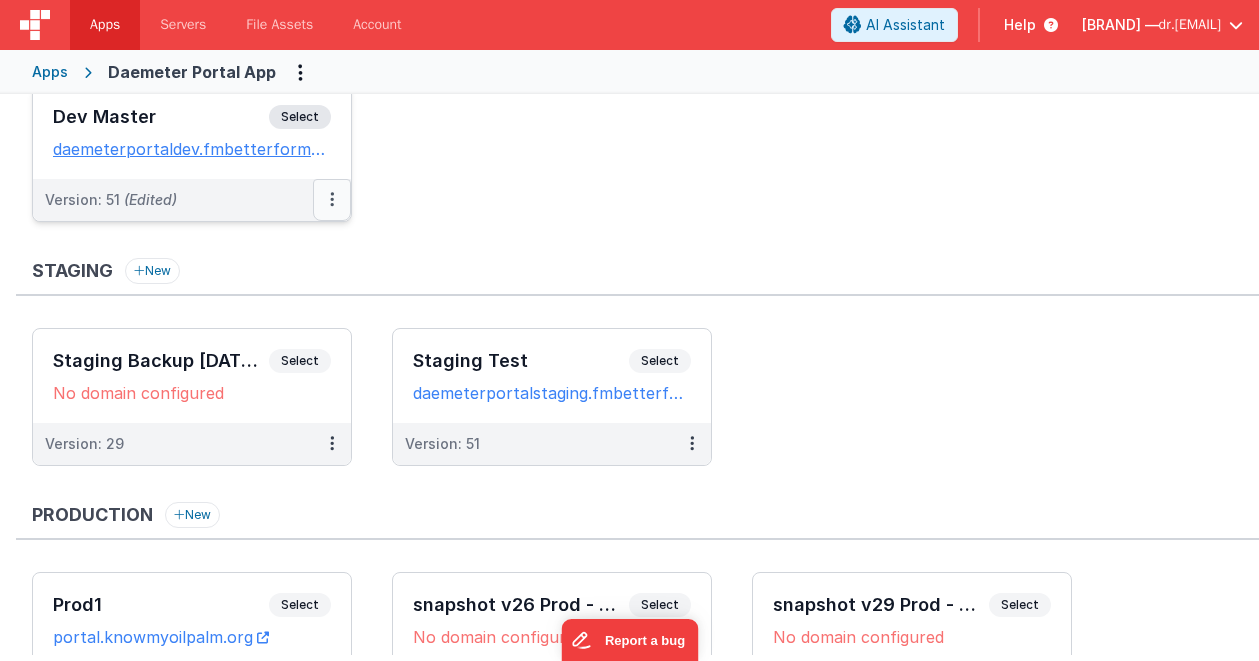 click at bounding box center [332, 199] 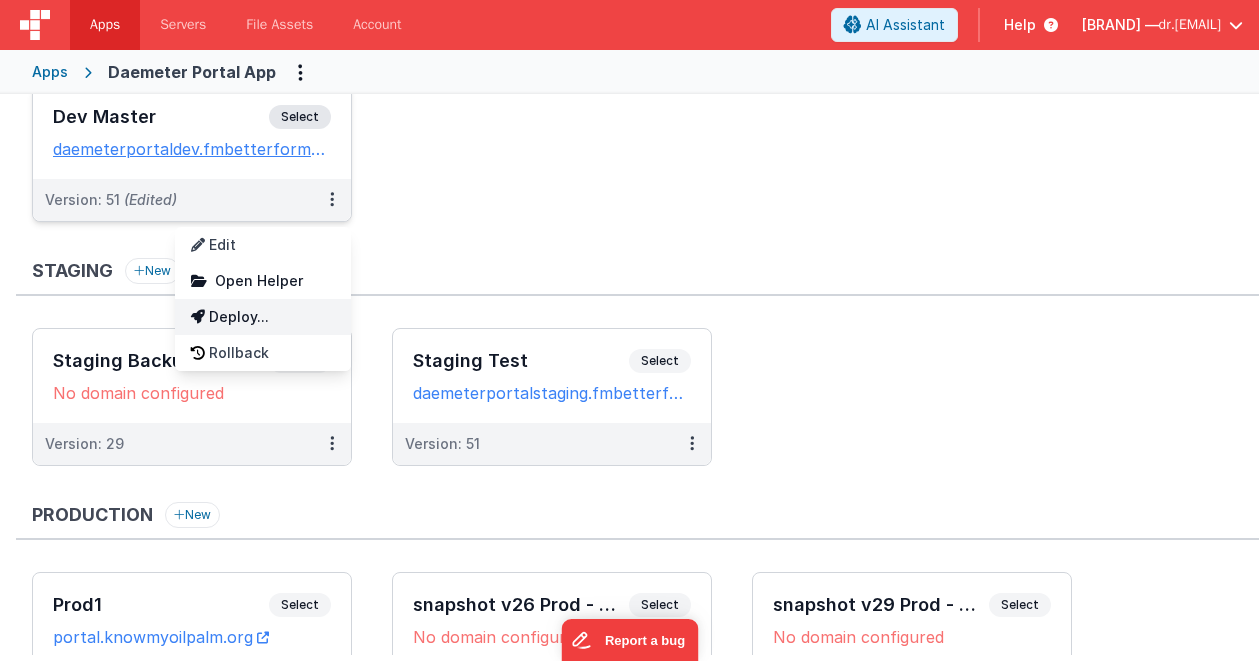 click on "Deploy..." at bounding box center [263, 317] 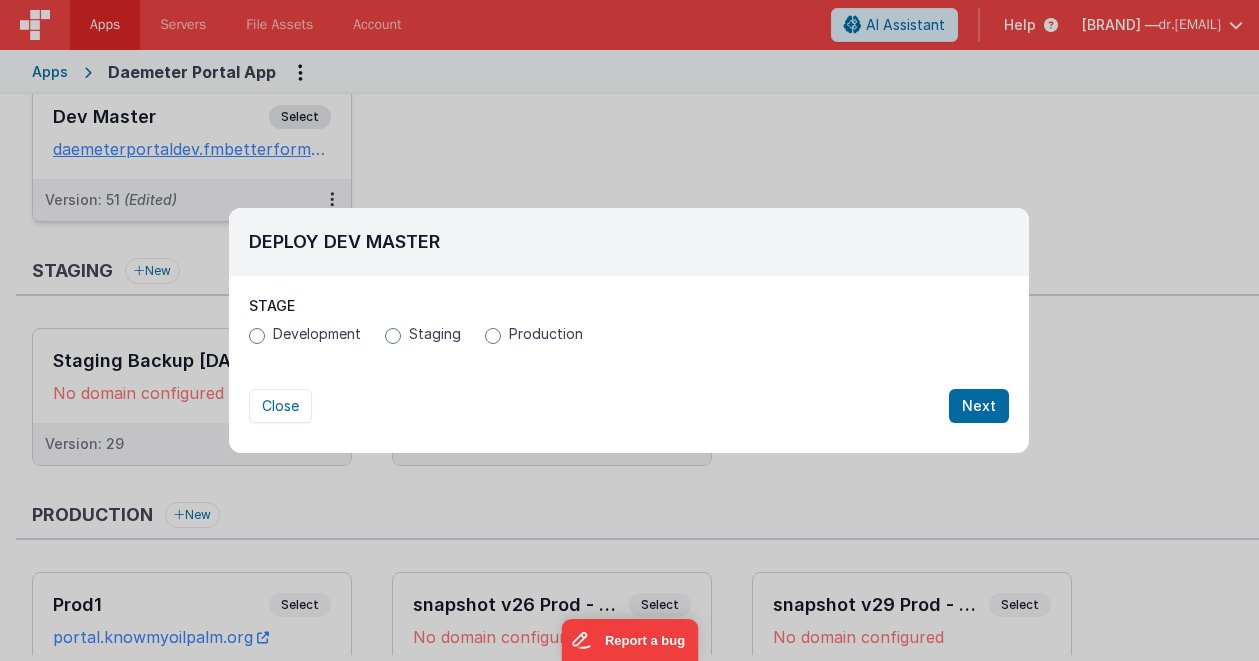 click on "Staging" at bounding box center [435, 334] 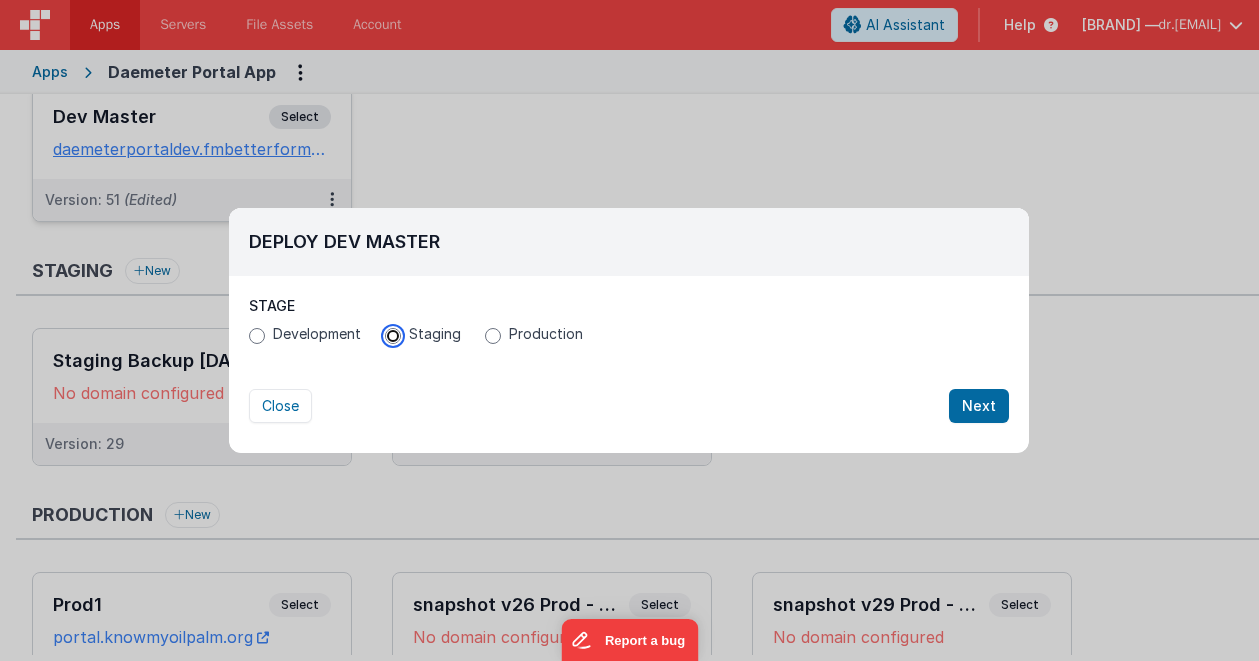 click on "Staging" at bounding box center (393, 336) 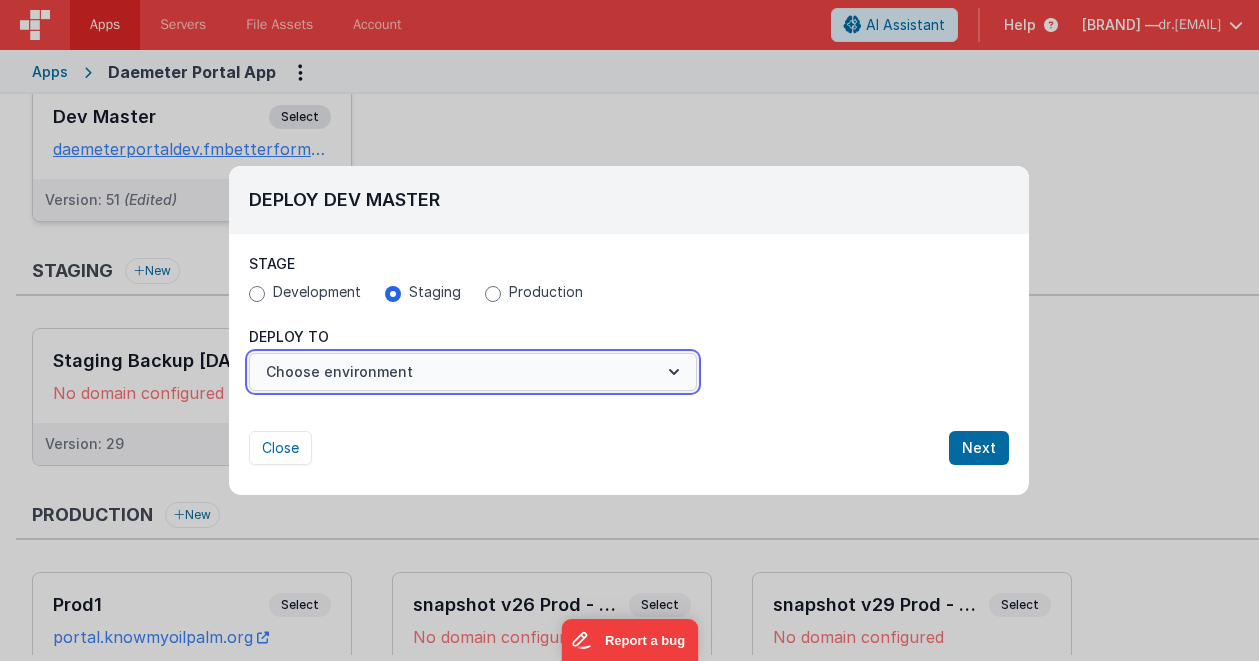 click on "Choose environment" at bounding box center (473, 372) 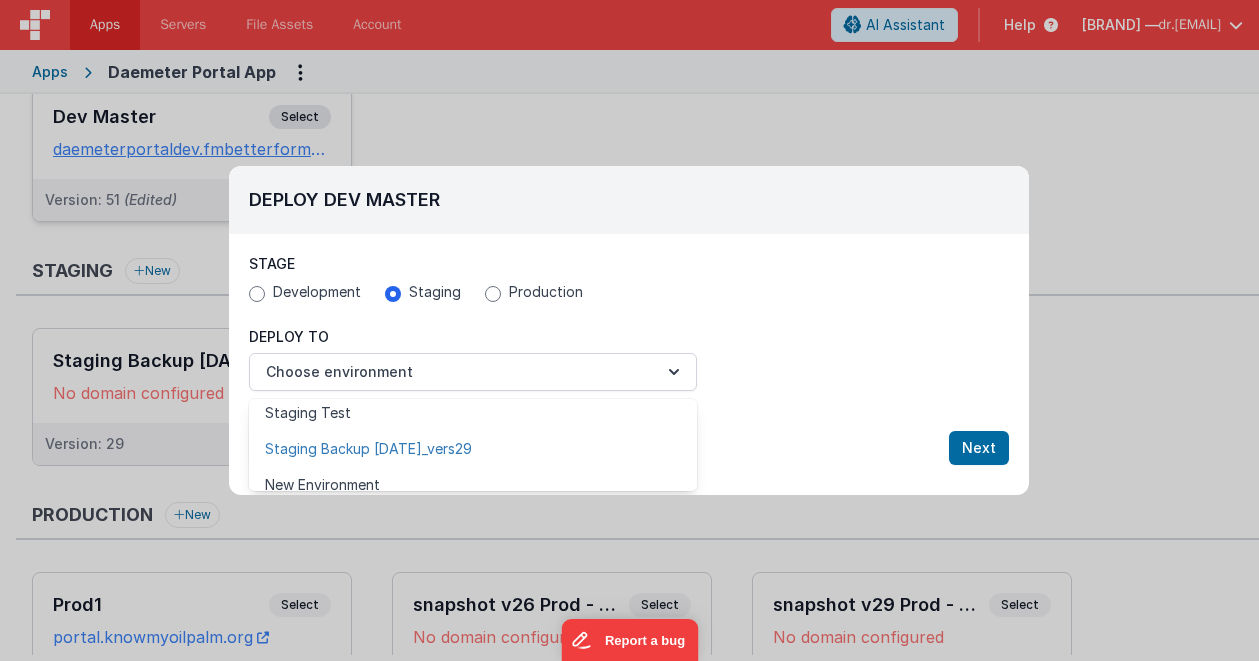 scroll, scrollTop: 0, scrollLeft: 0, axis: both 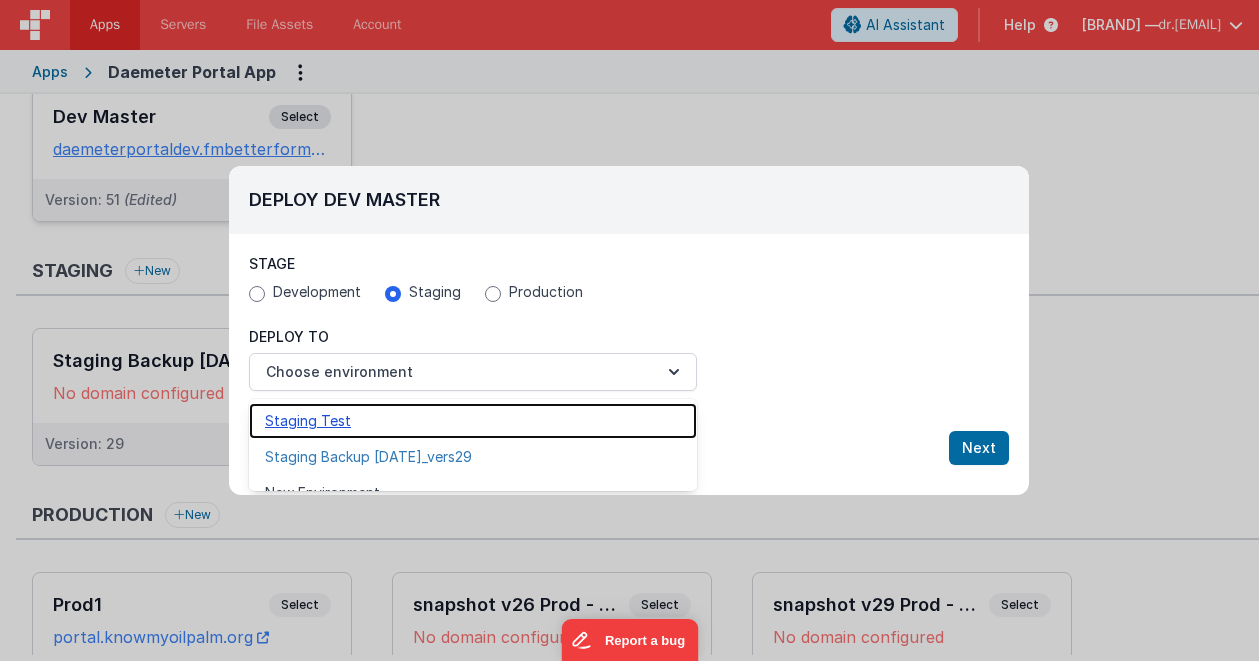 click on "Staging Test" at bounding box center [473, 421] 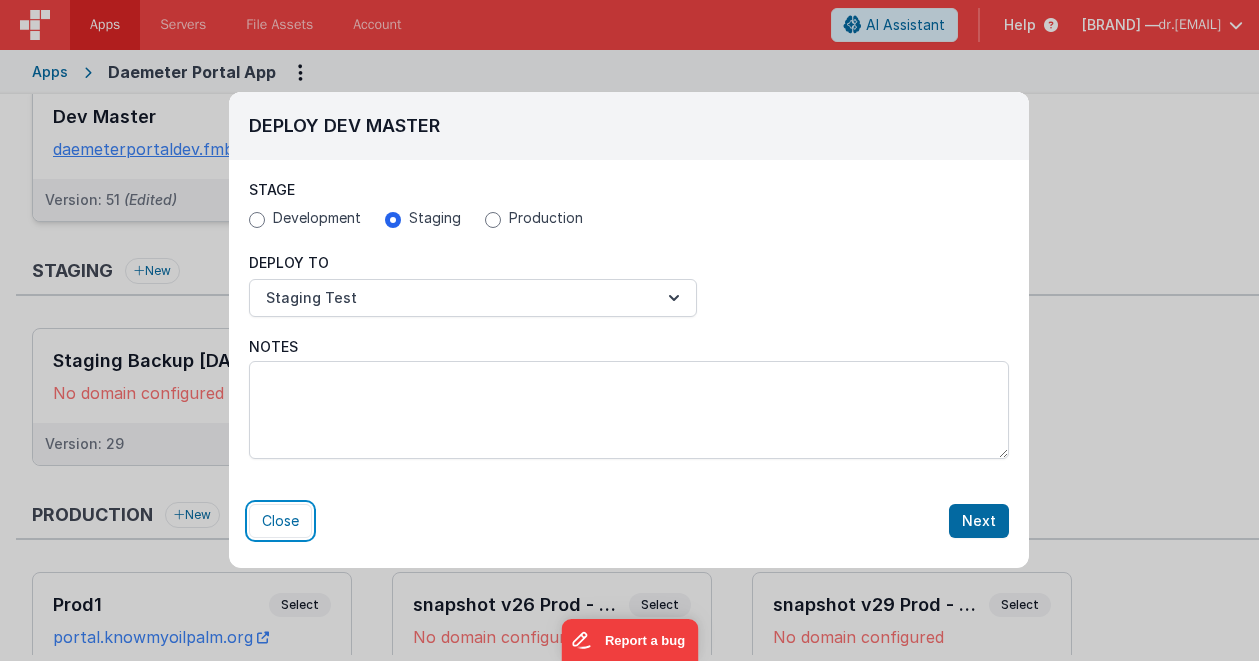 click on "Close" at bounding box center [280, 521] 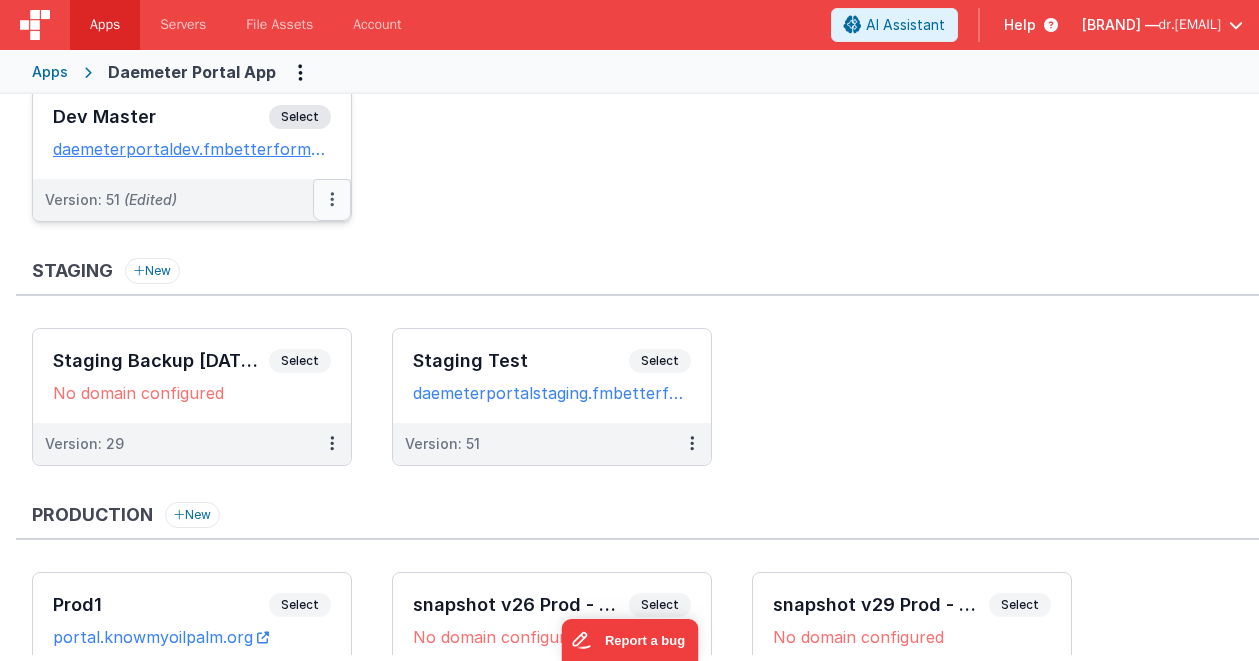 click at bounding box center (332, 200) 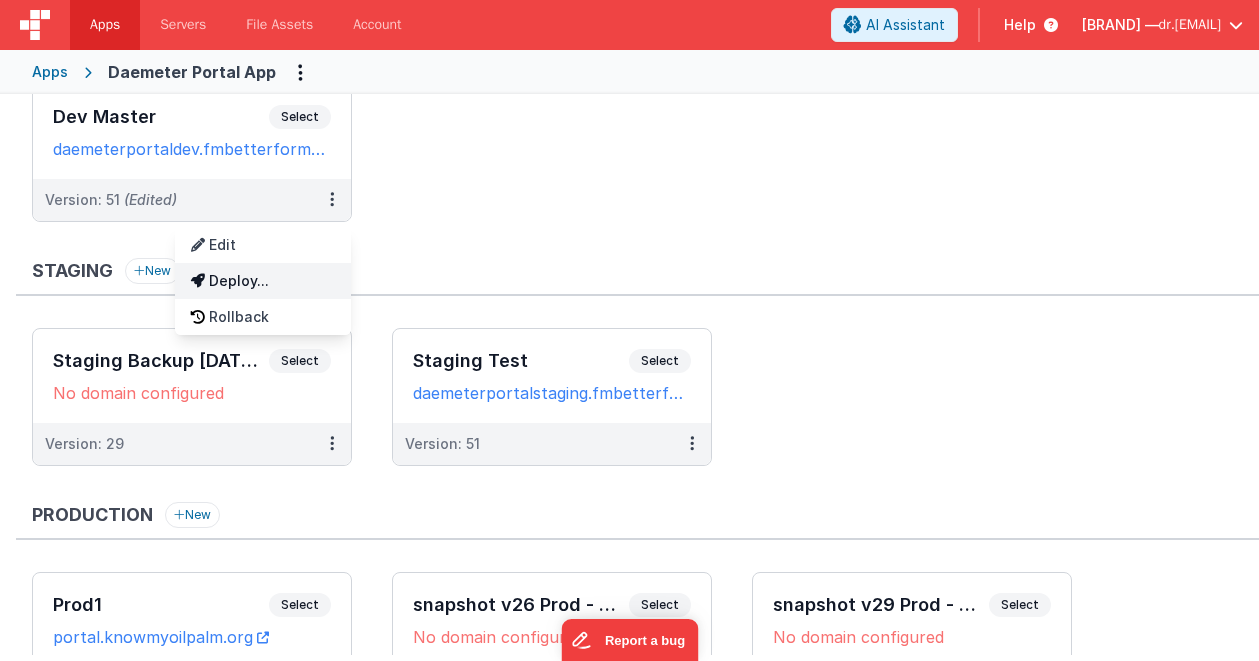 click on "Deploy..." at bounding box center [263, 281] 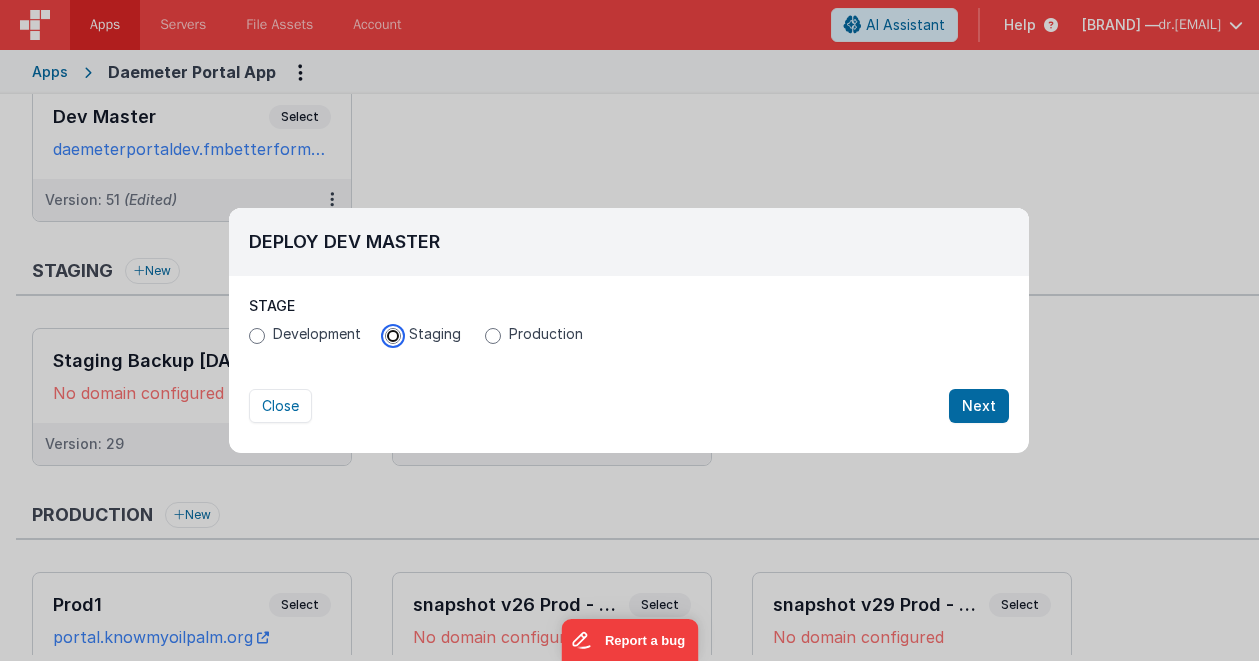 click on "Staging" at bounding box center [393, 336] 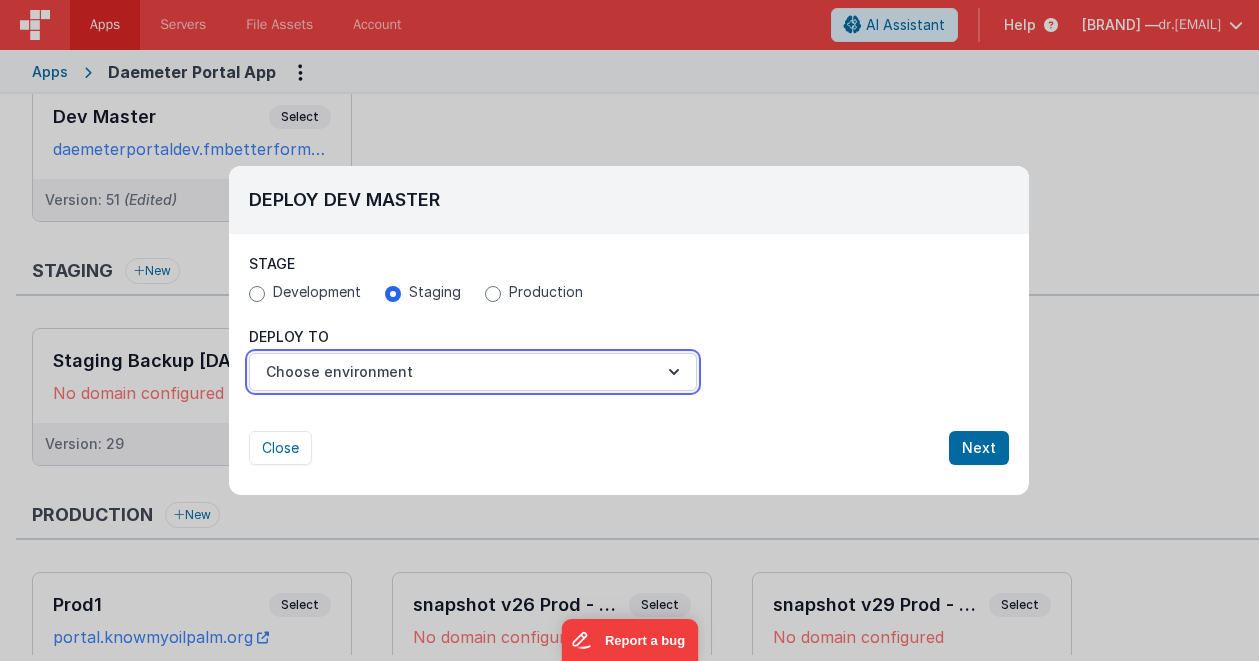 click on "Choose environment" at bounding box center [473, 372] 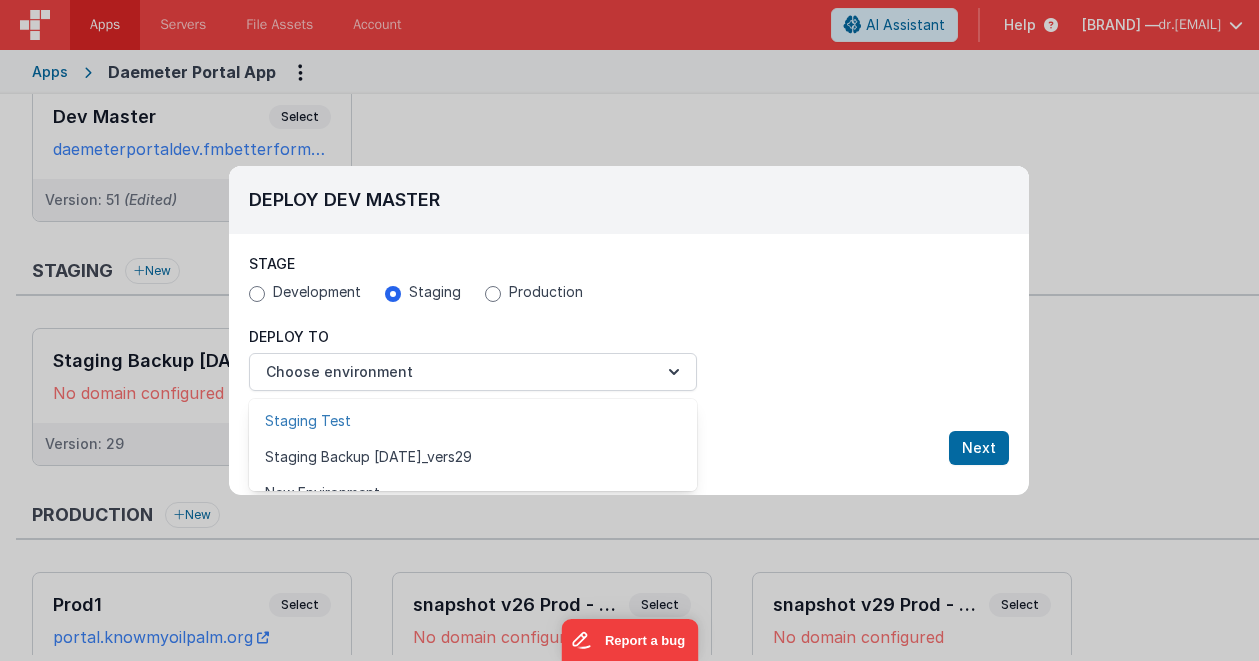 click on "Staging Test" at bounding box center [473, 421] 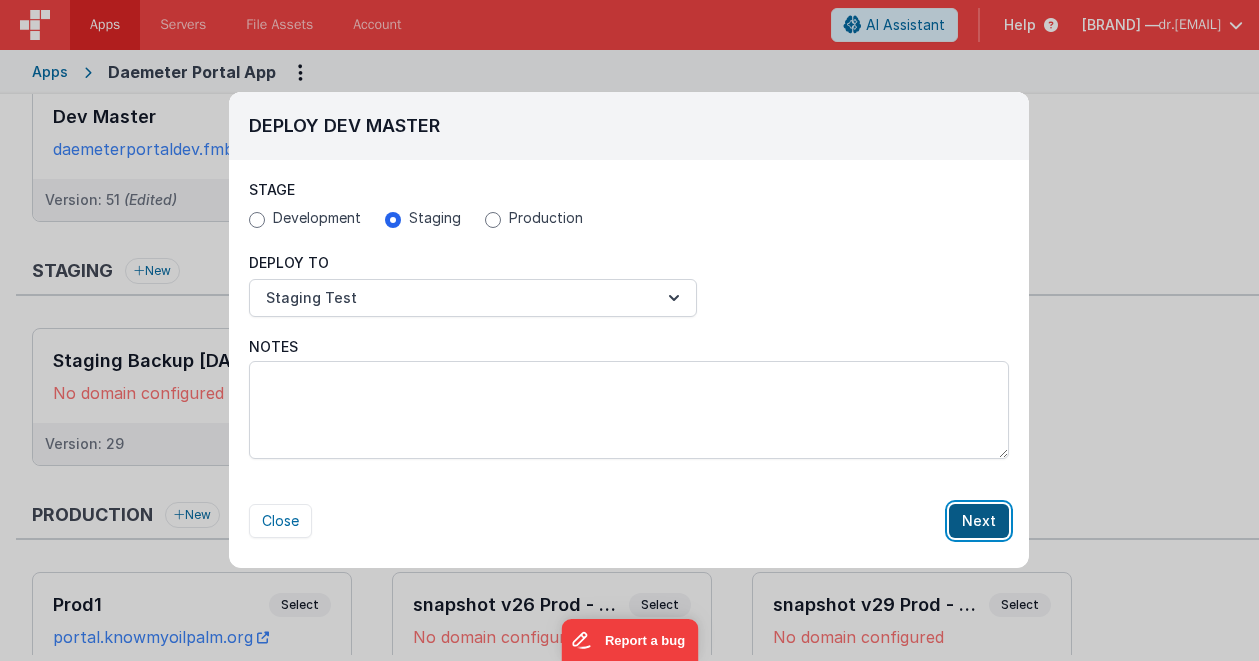 click on "Next" at bounding box center [979, 521] 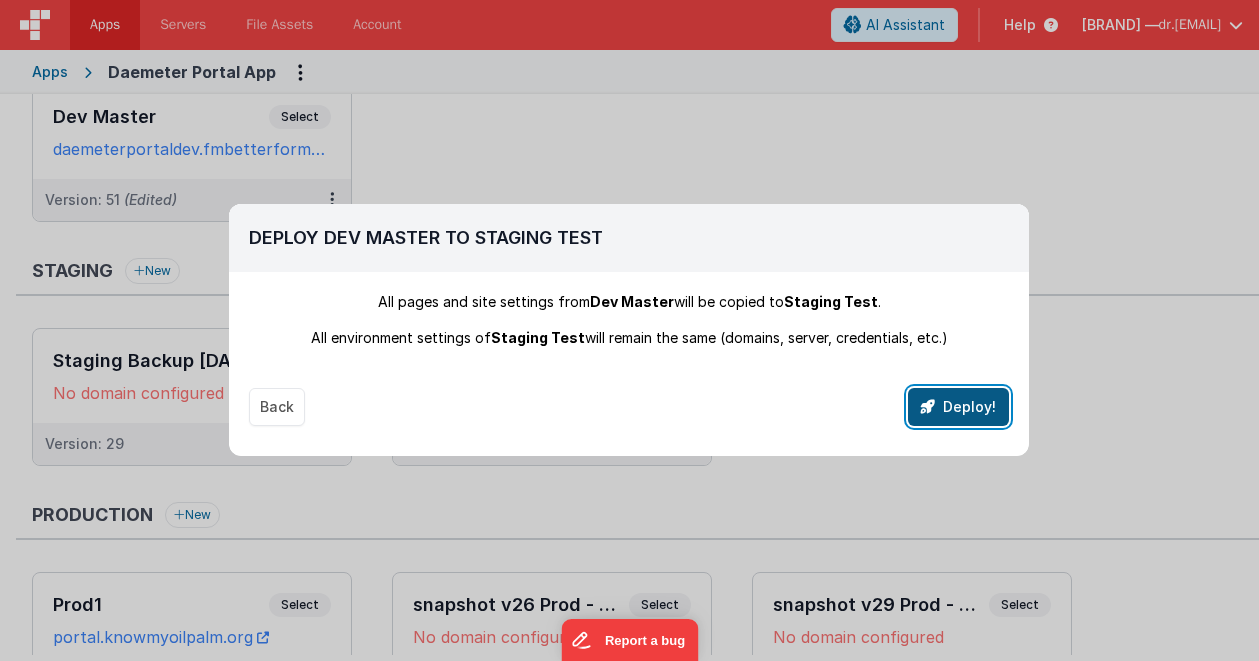 click on "Deploy!" at bounding box center (958, 407) 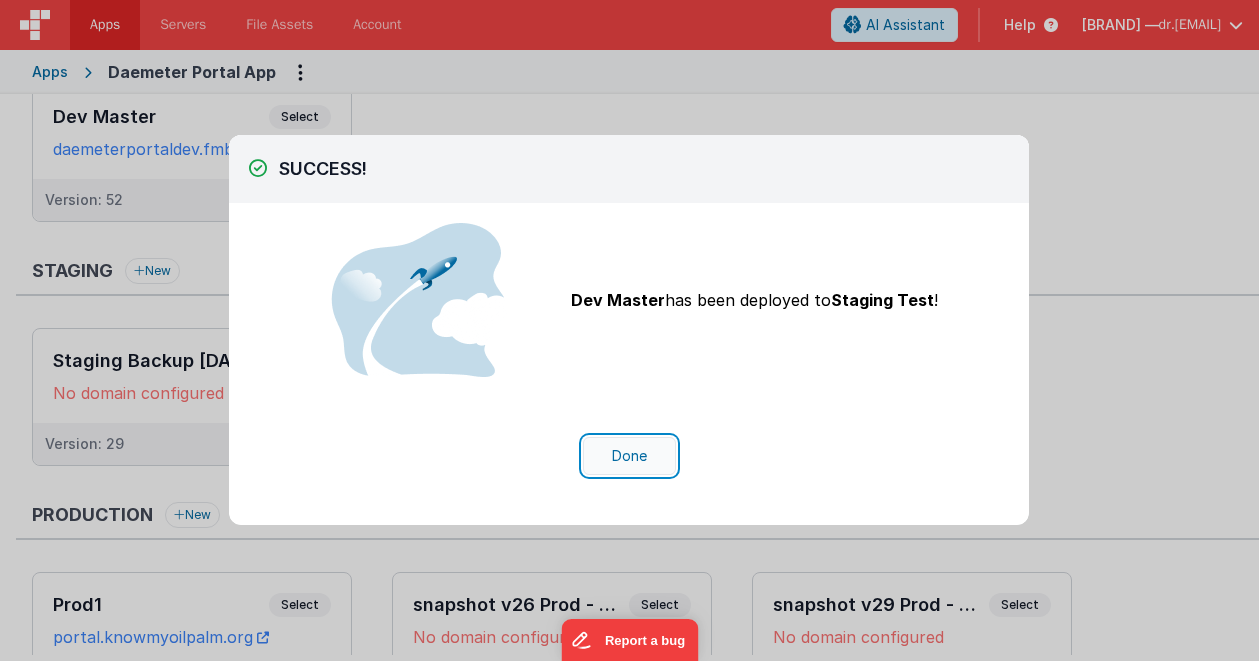 click on "Done" at bounding box center [629, 456] 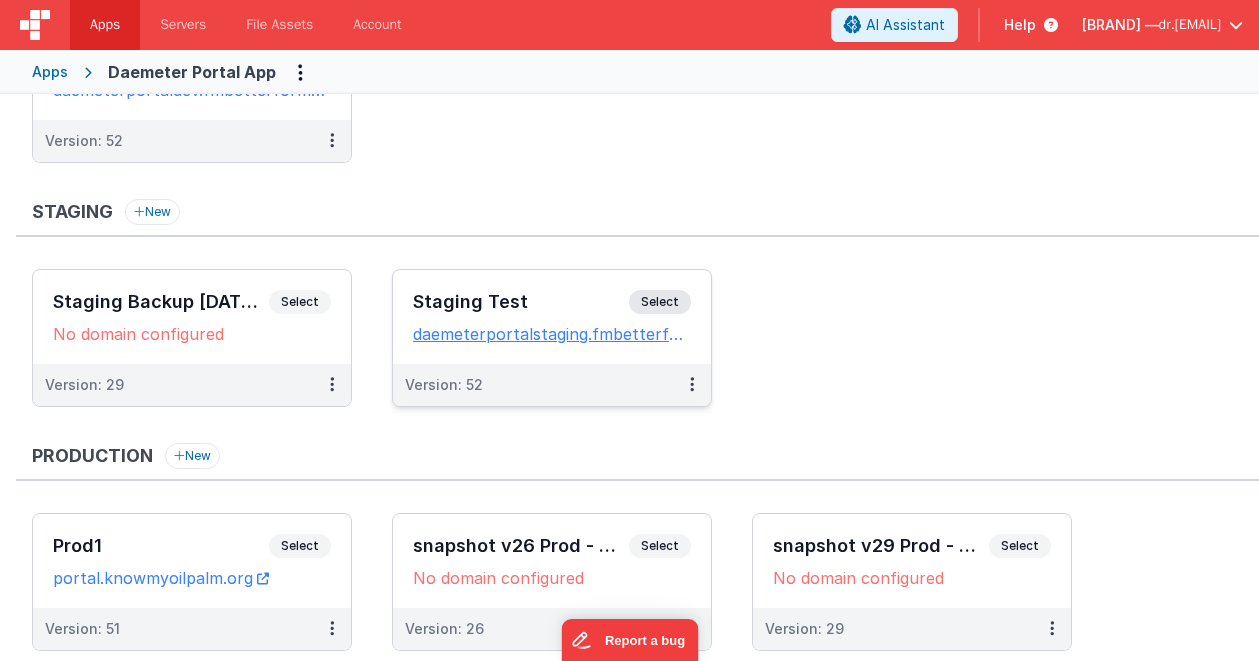 scroll, scrollTop: 182, scrollLeft: 0, axis: vertical 